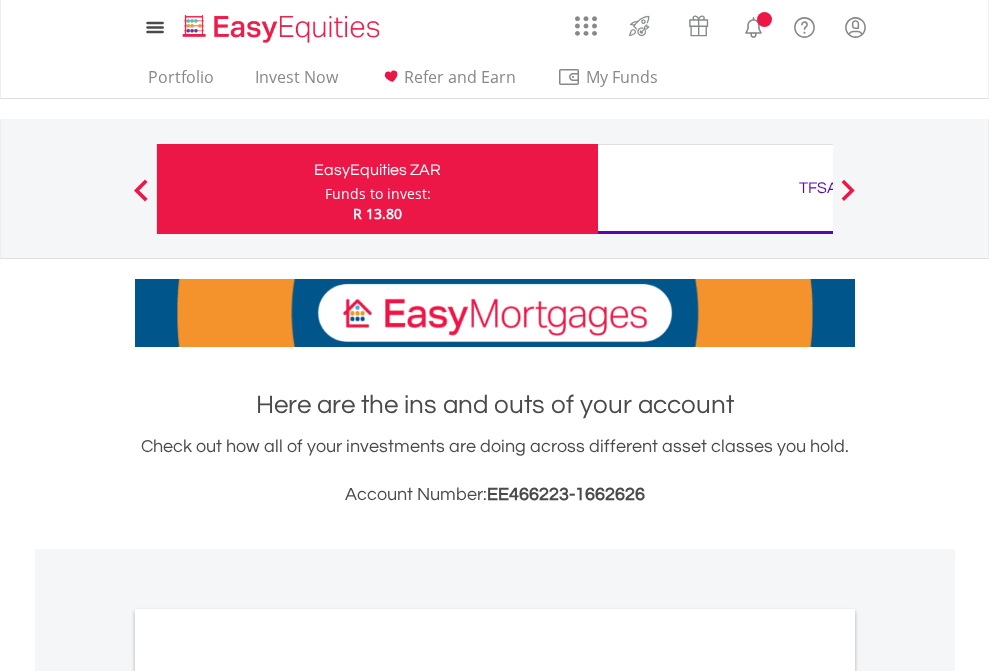 scroll, scrollTop: 0, scrollLeft: 0, axis: both 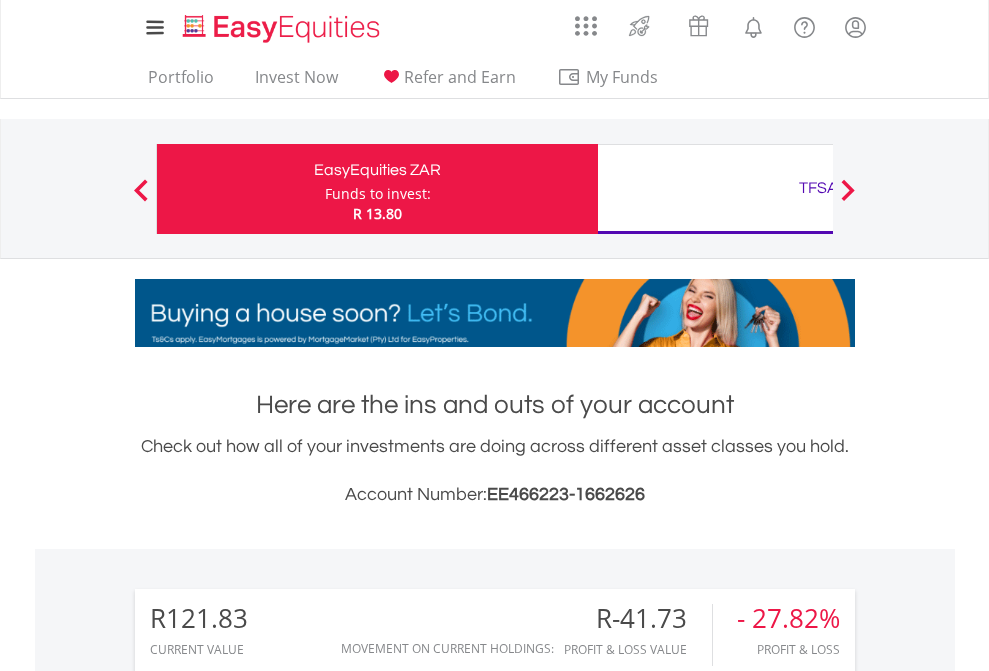 click on "Funds to invest:" at bounding box center (378, 194) 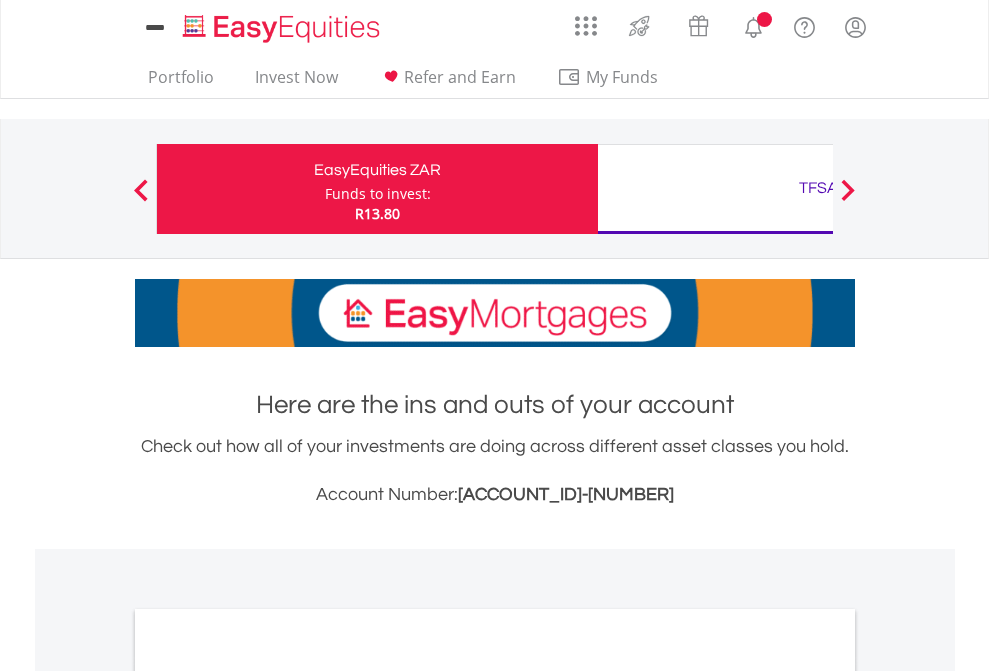 scroll, scrollTop: 0, scrollLeft: 0, axis: both 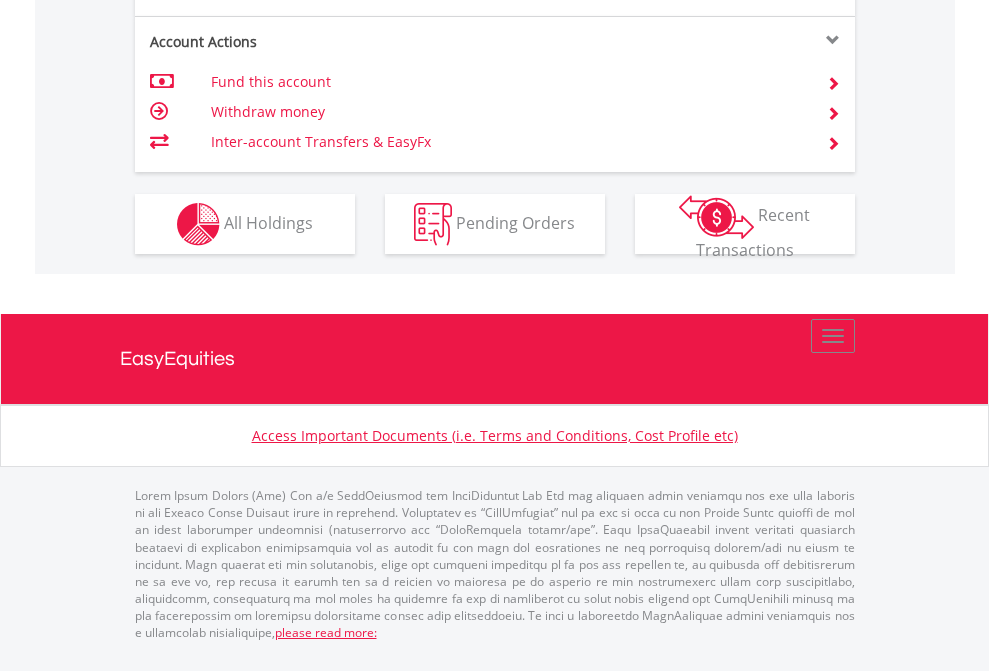 click on "Investment types" at bounding box center [706, -337] 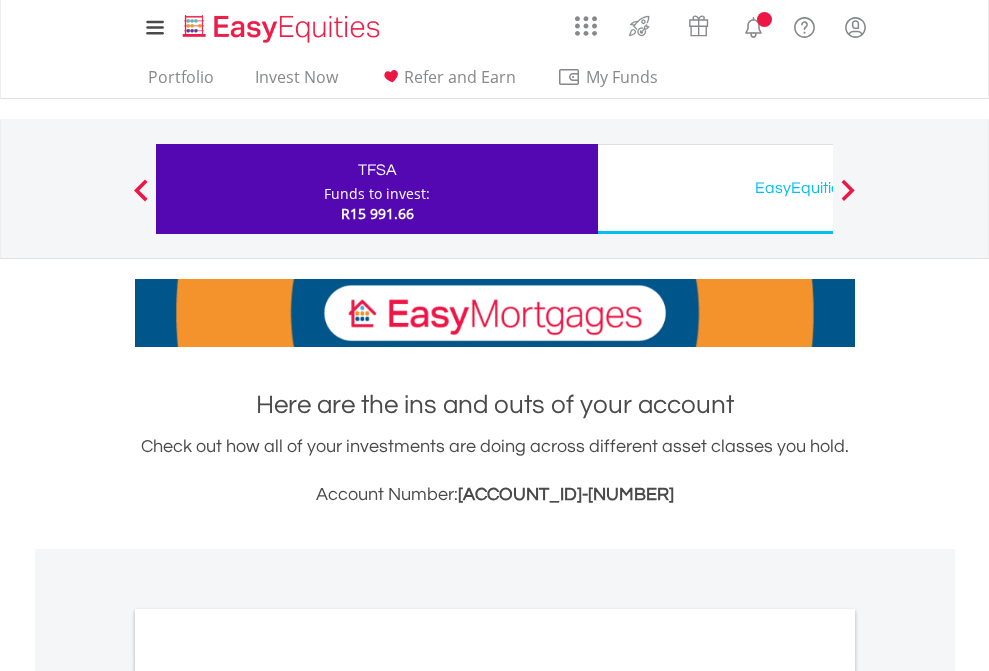 scroll, scrollTop: 0, scrollLeft: 0, axis: both 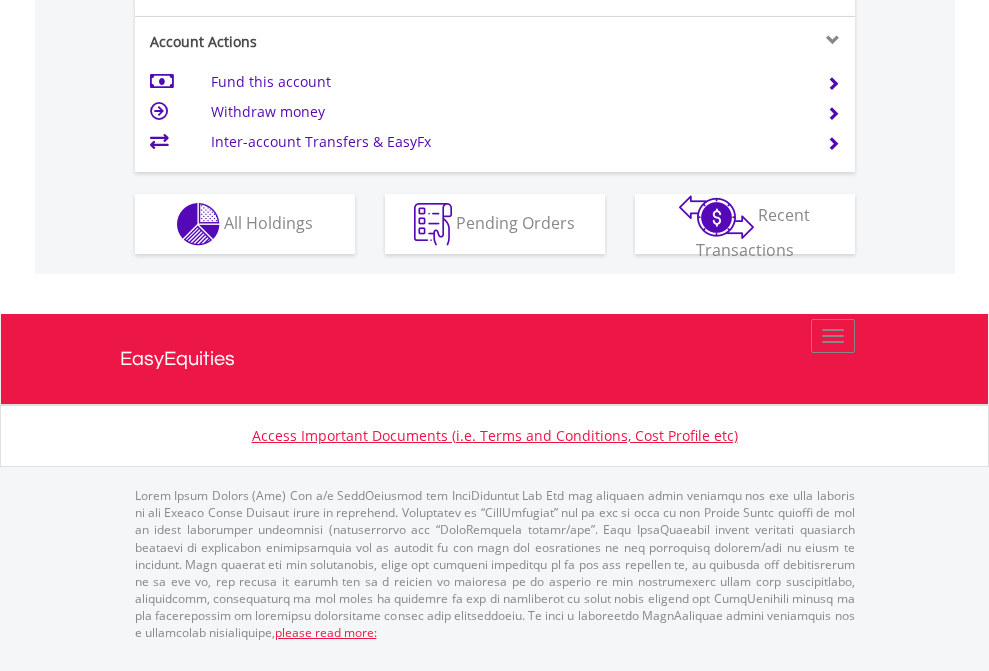 click on "Investment types" at bounding box center (706, -337) 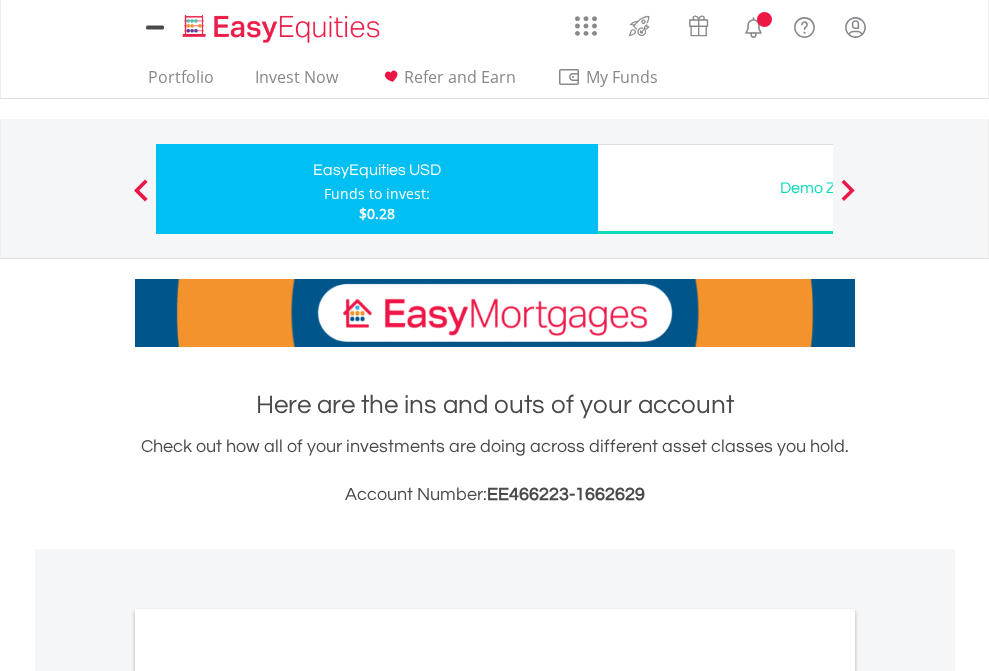 scroll, scrollTop: 0, scrollLeft: 0, axis: both 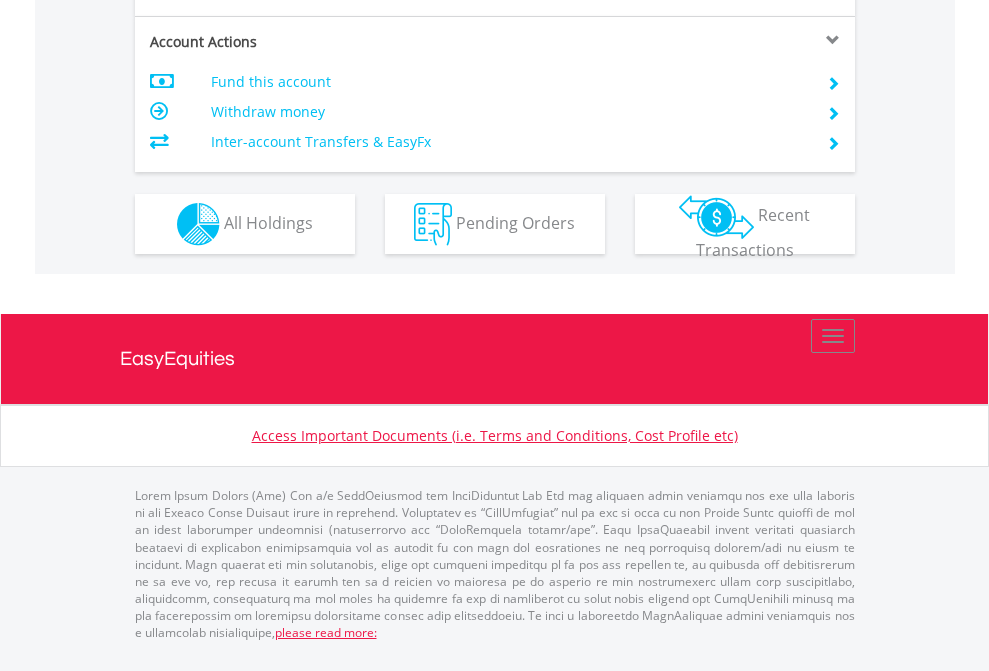 click on "Investment types" at bounding box center [706, -337] 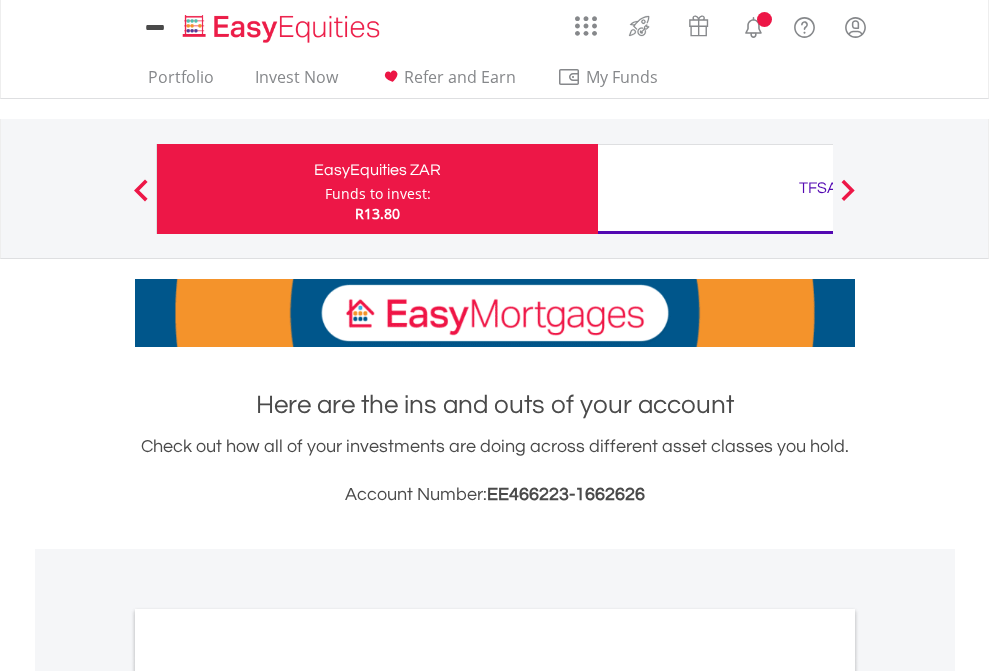 scroll, scrollTop: 0, scrollLeft: 0, axis: both 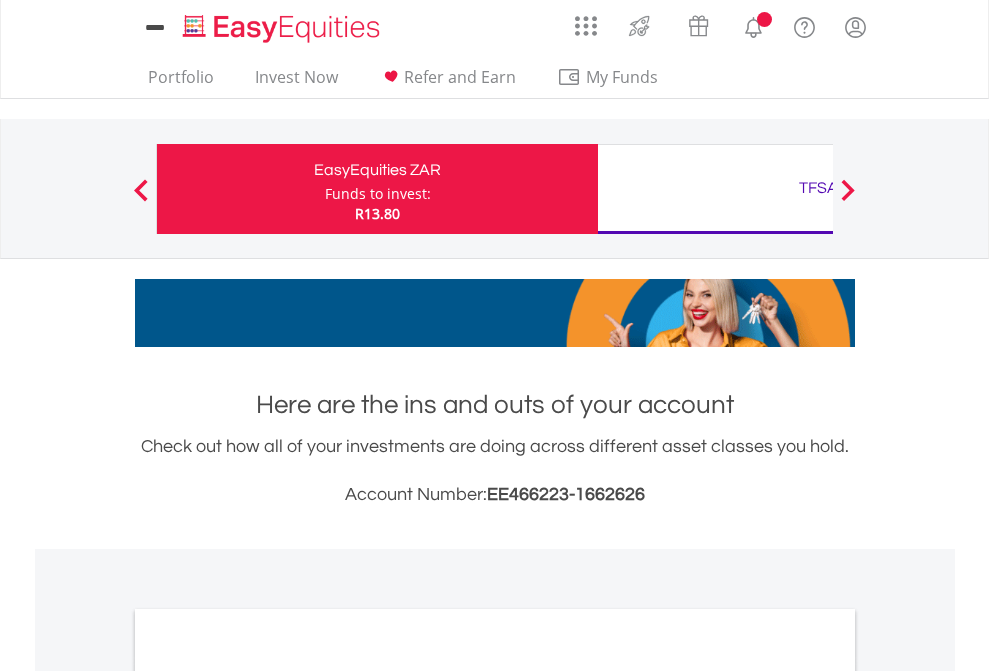 click on "All Holdings" at bounding box center [268, 1096] 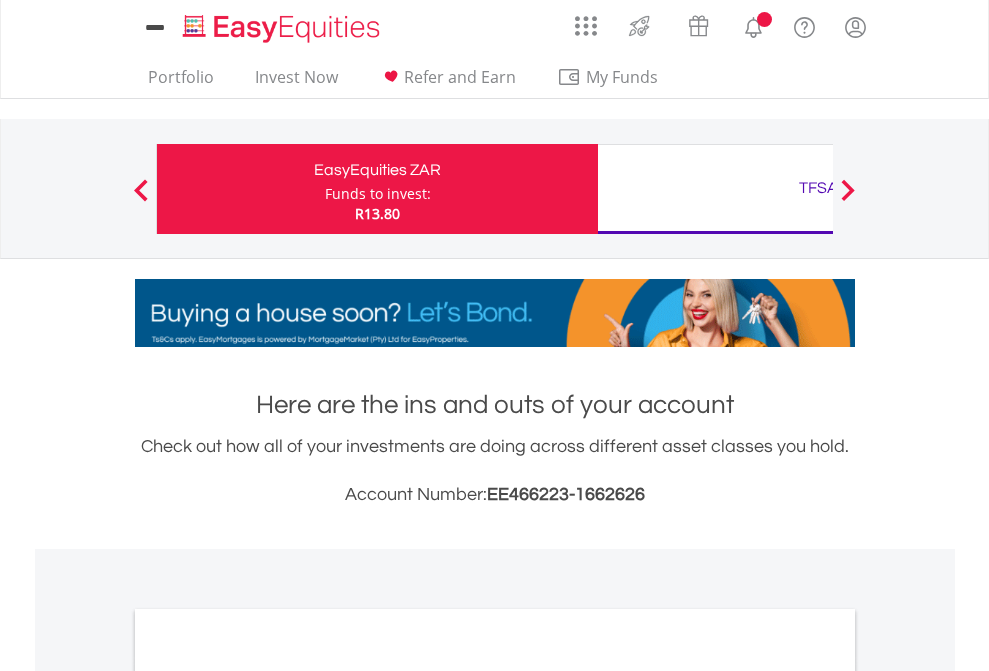 scroll, scrollTop: 1202, scrollLeft: 0, axis: vertical 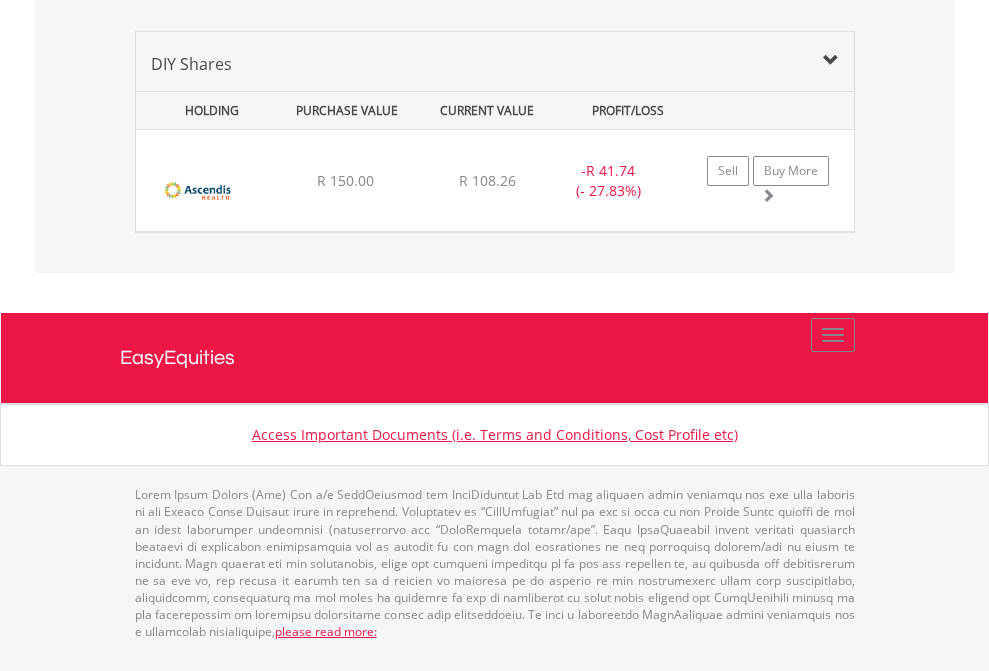 click on "TFSA" at bounding box center [818, -1379] 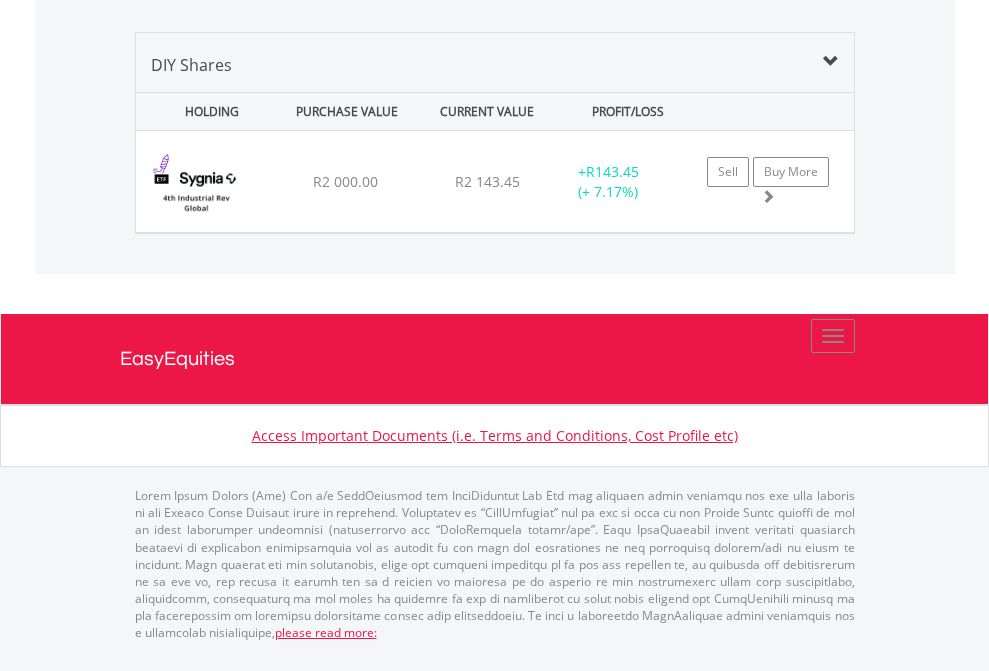 scroll, scrollTop: 1933, scrollLeft: 0, axis: vertical 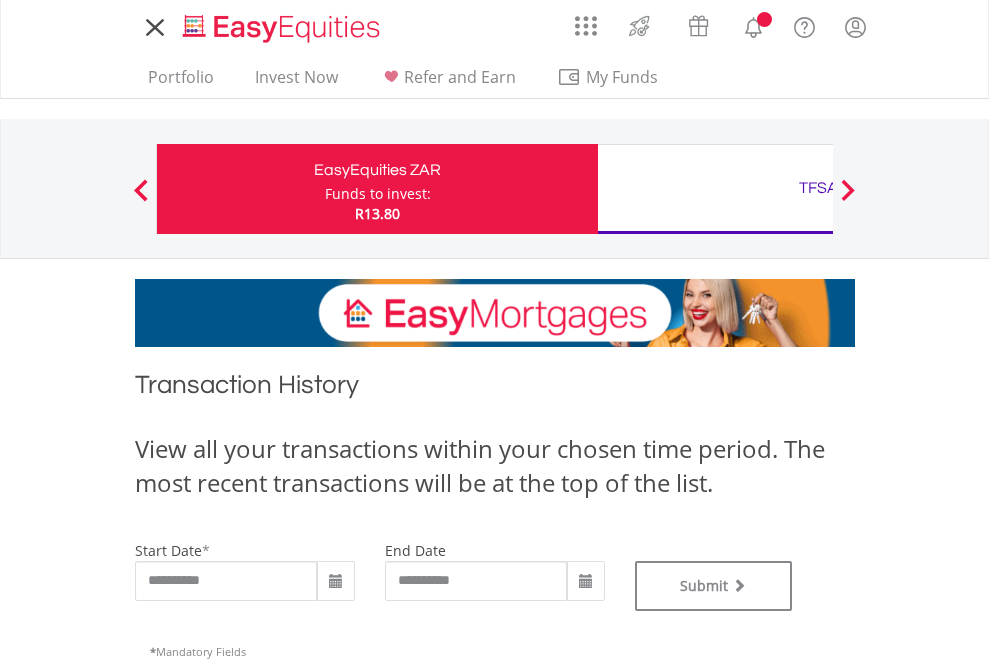 type on "**********" 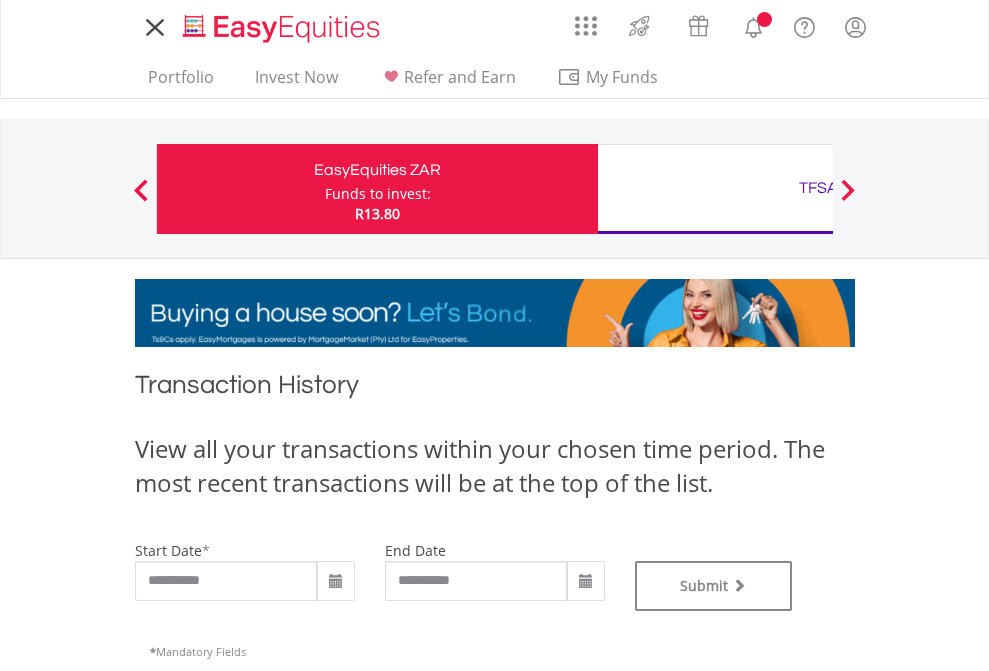 scroll, scrollTop: 0, scrollLeft: 0, axis: both 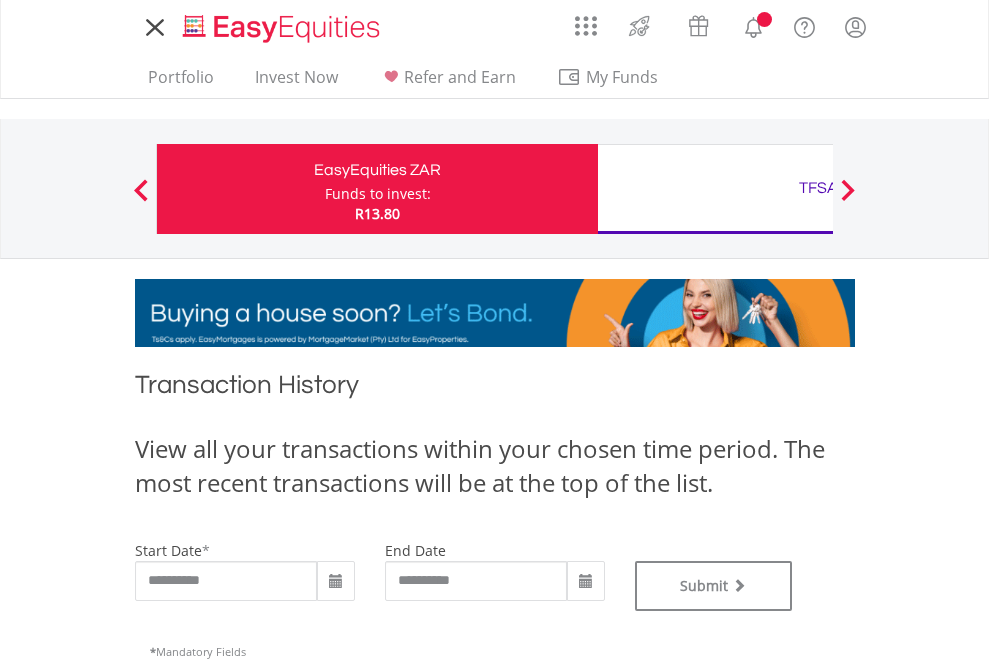 type on "**********" 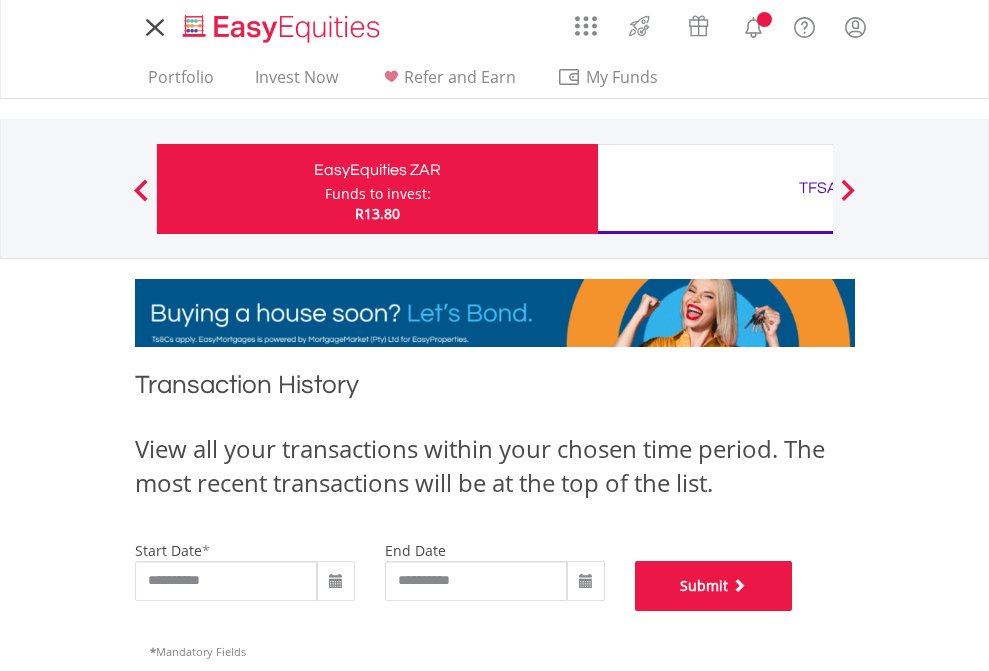 click on "Submit" at bounding box center (714, 586) 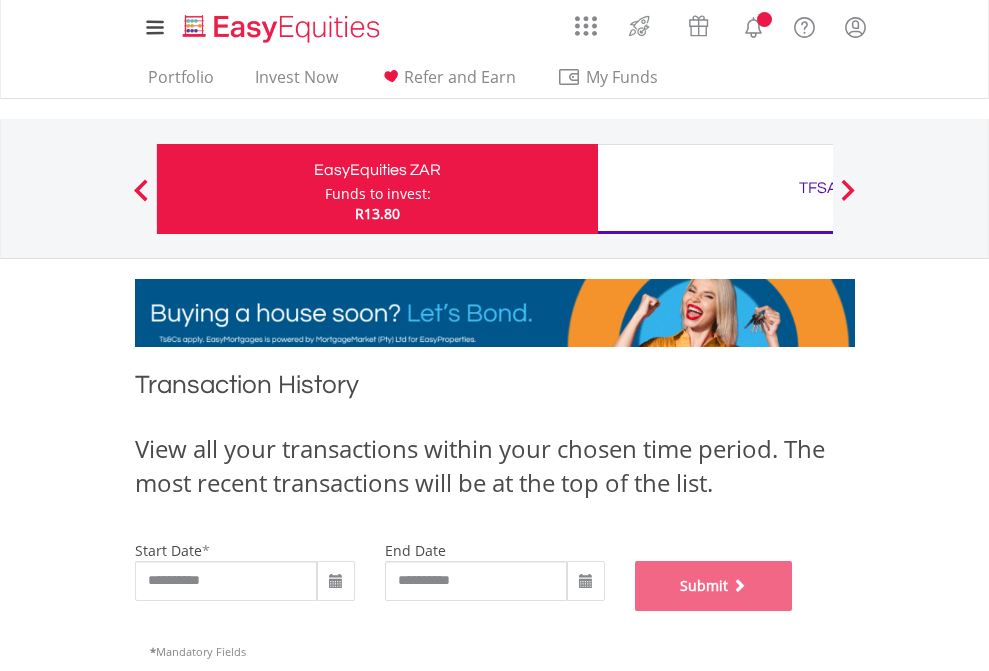 scroll, scrollTop: 811, scrollLeft: 0, axis: vertical 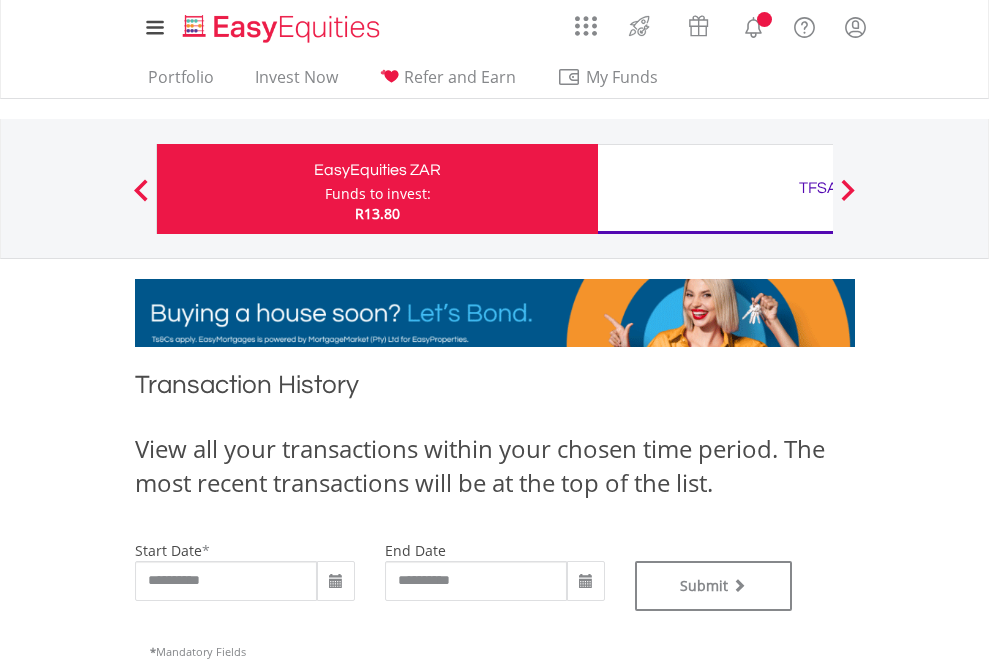 click on "TFSA" at bounding box center [818, 188] 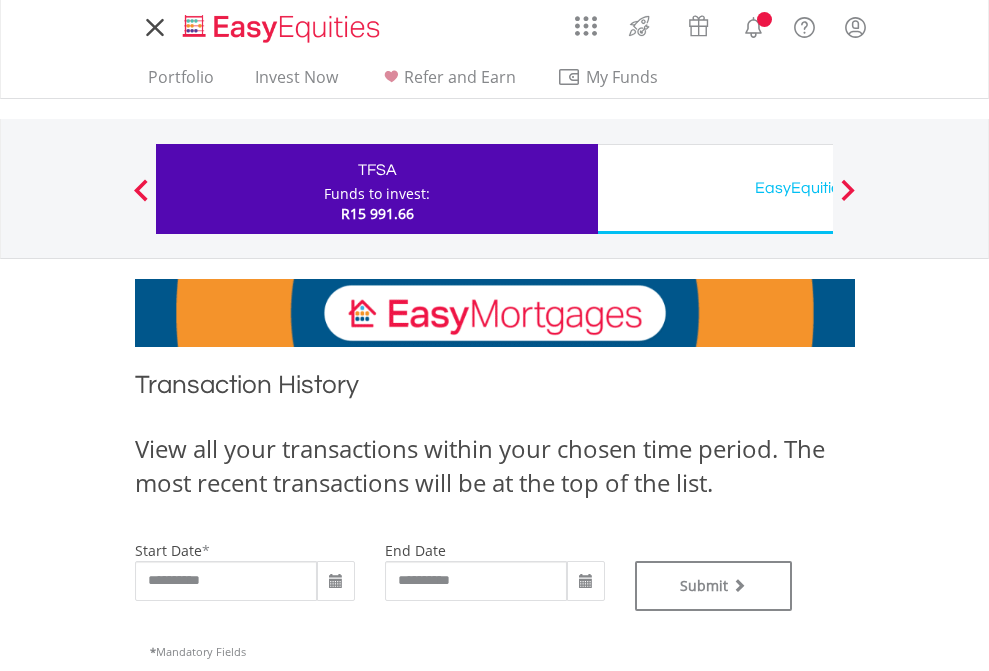 scroll, scrollTop: 0, scrollLeft: 0, axis: both 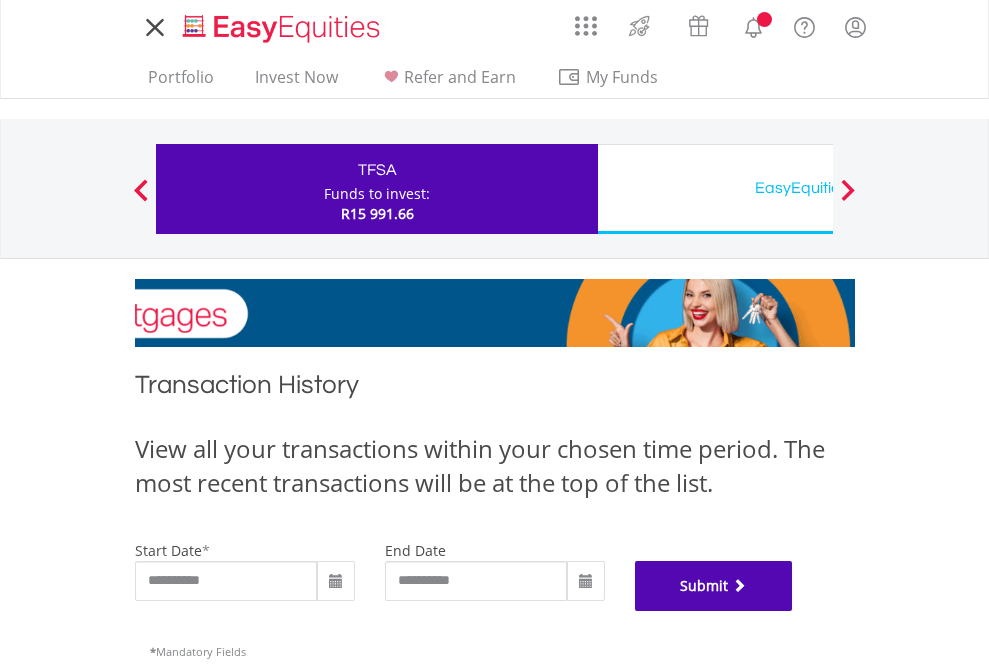 click on "Submit" at bounding box center (714, 586) 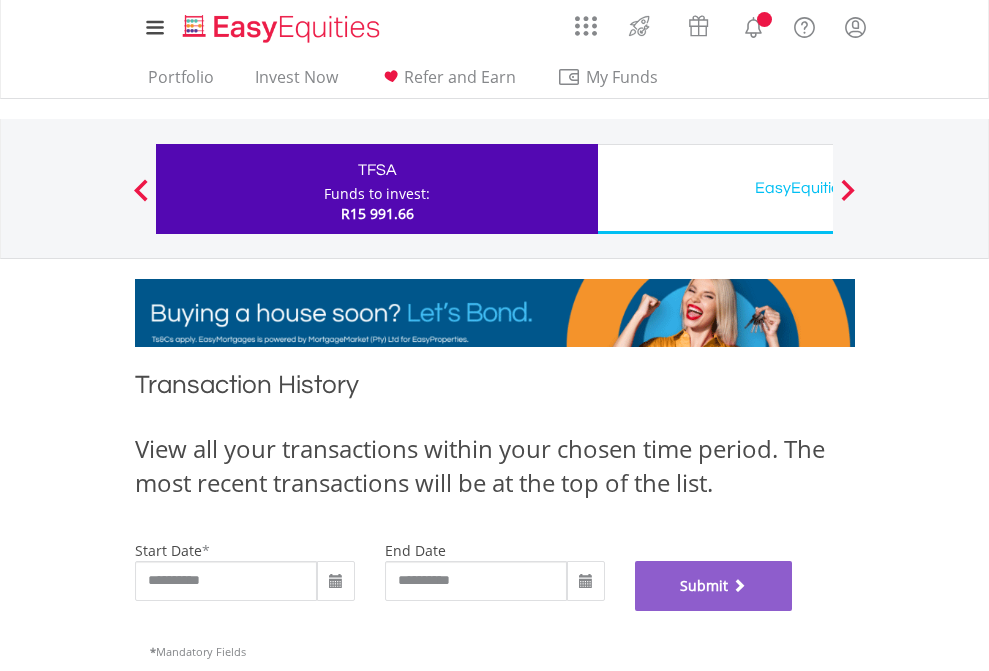 scroll, scrollTop: 811, scrollLeft: 0, axis: vertical 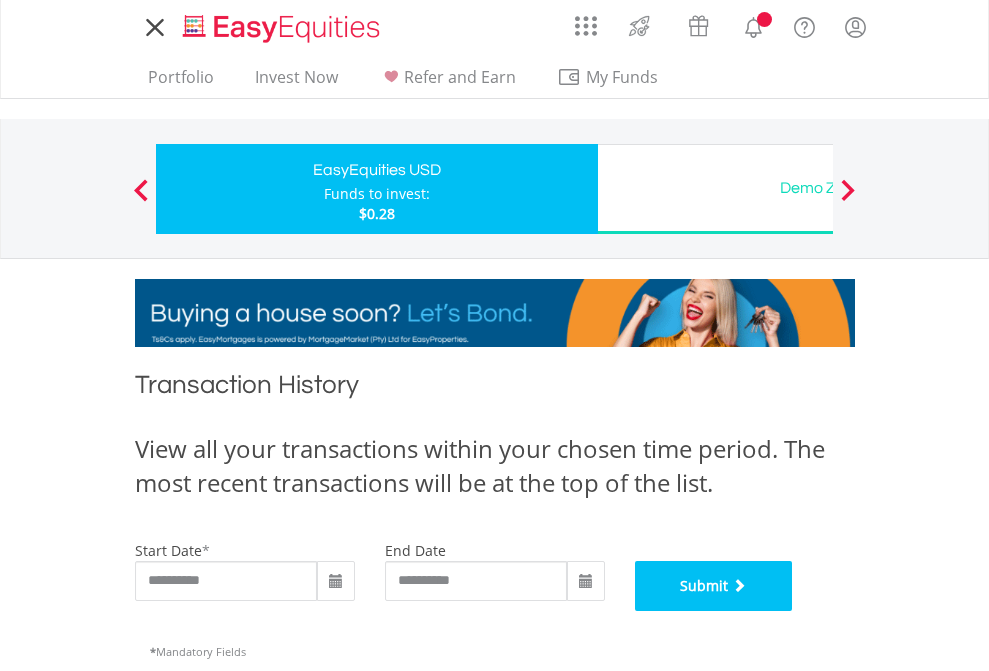 click on "Submit" at bounding box center (714, 586) 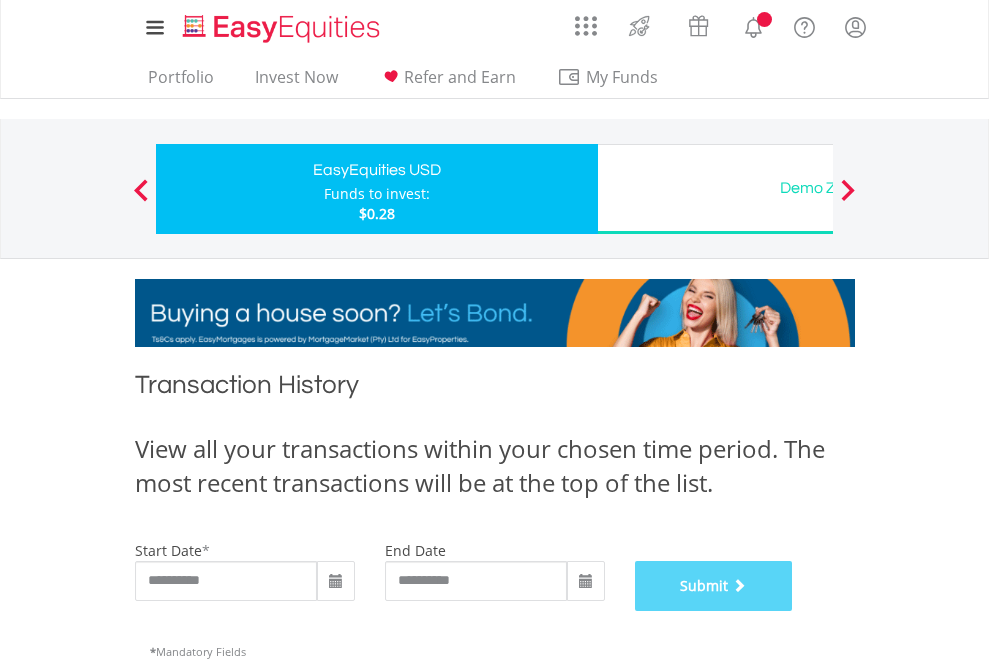scroll, scrollTop: 811, scrollLeft: 0, axis: vertical 